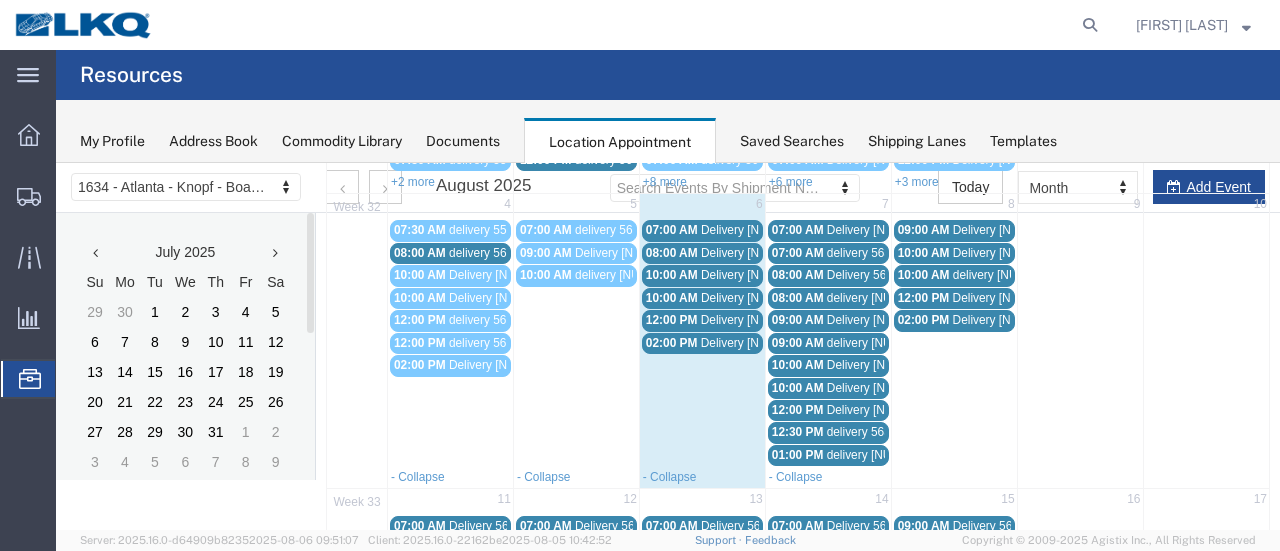 scroll, scrollTop: 200, scrollLeft: 0, axis: vertical 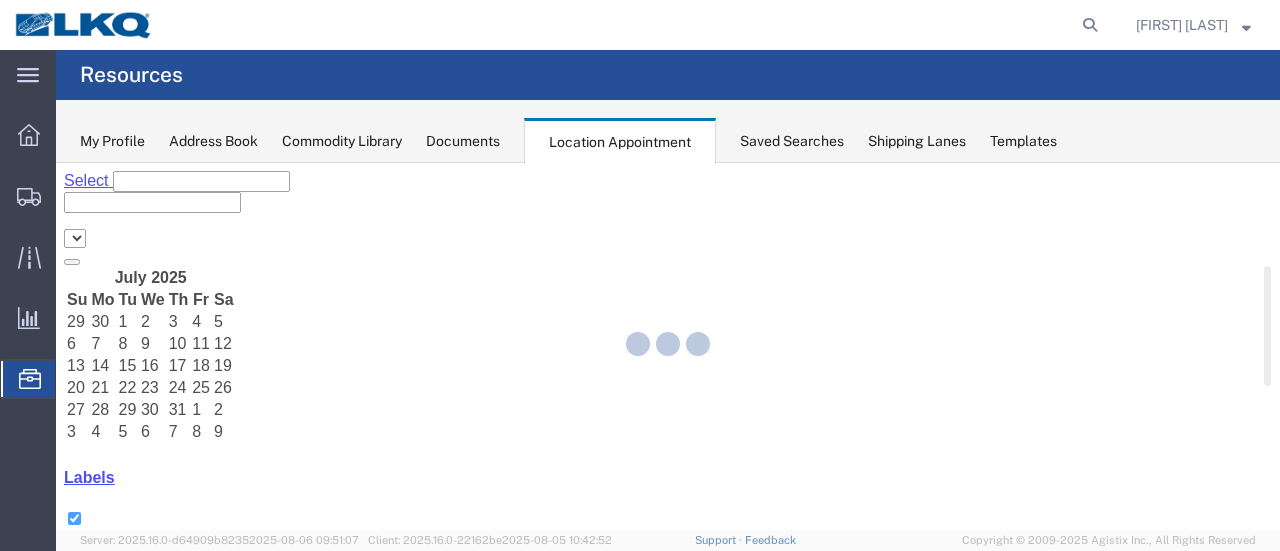 select on "[POSTAL_CODE]" 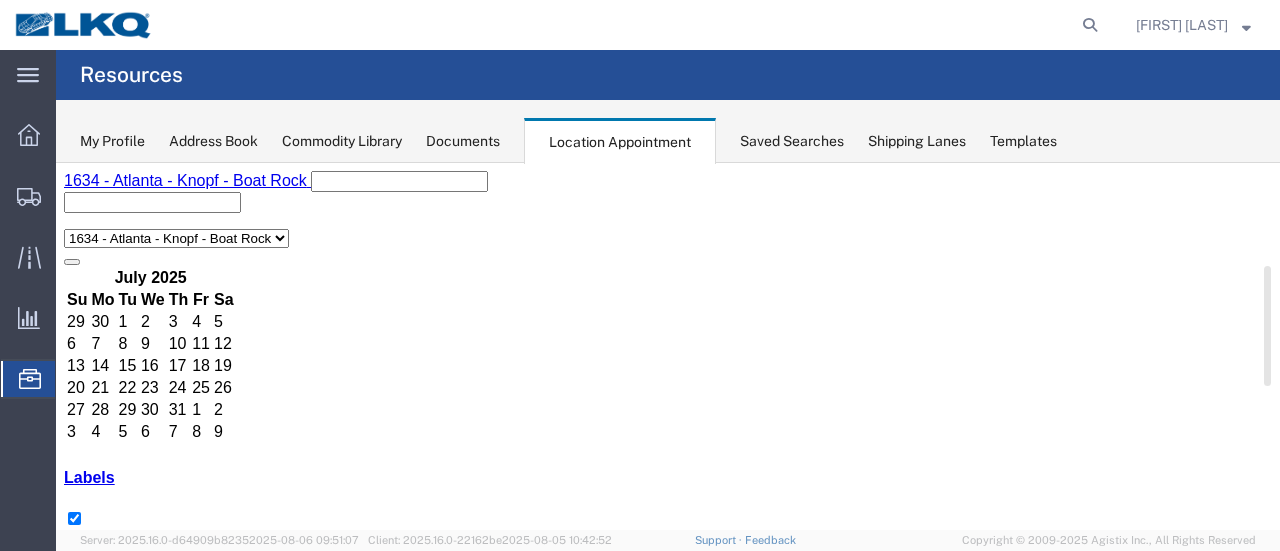 click on "+4 more" at bounding box center (753, 1482) 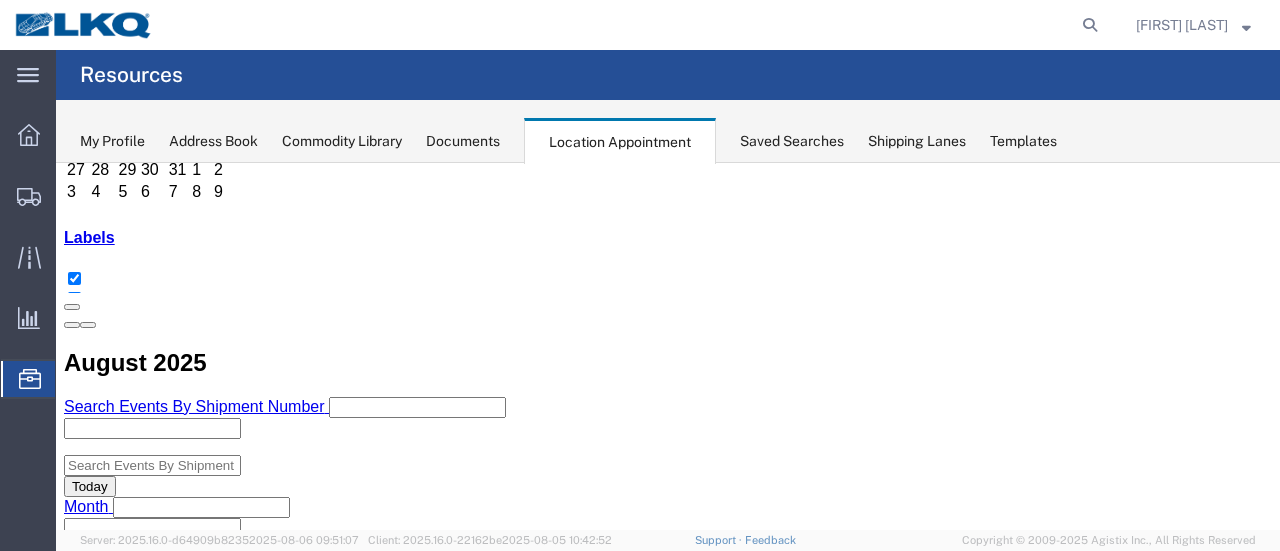 scroll, scrollTop: 200, scrollLeft: 0, axis: vertical 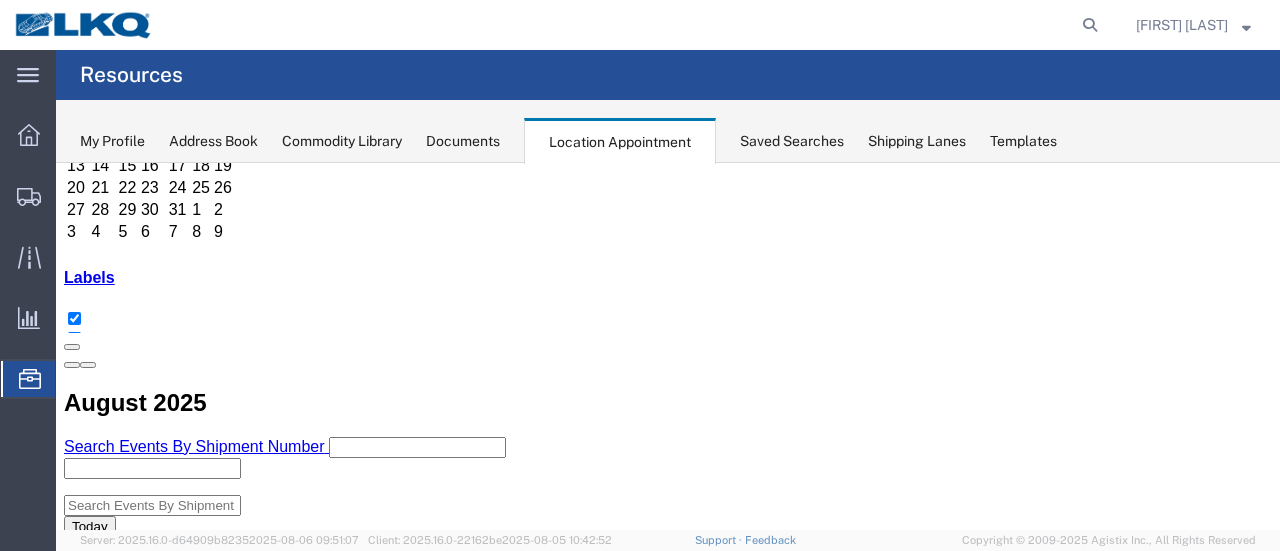 click on "[TIME] [TIME] [DELIVERY_ID]" at bounding box center (653, 1216) 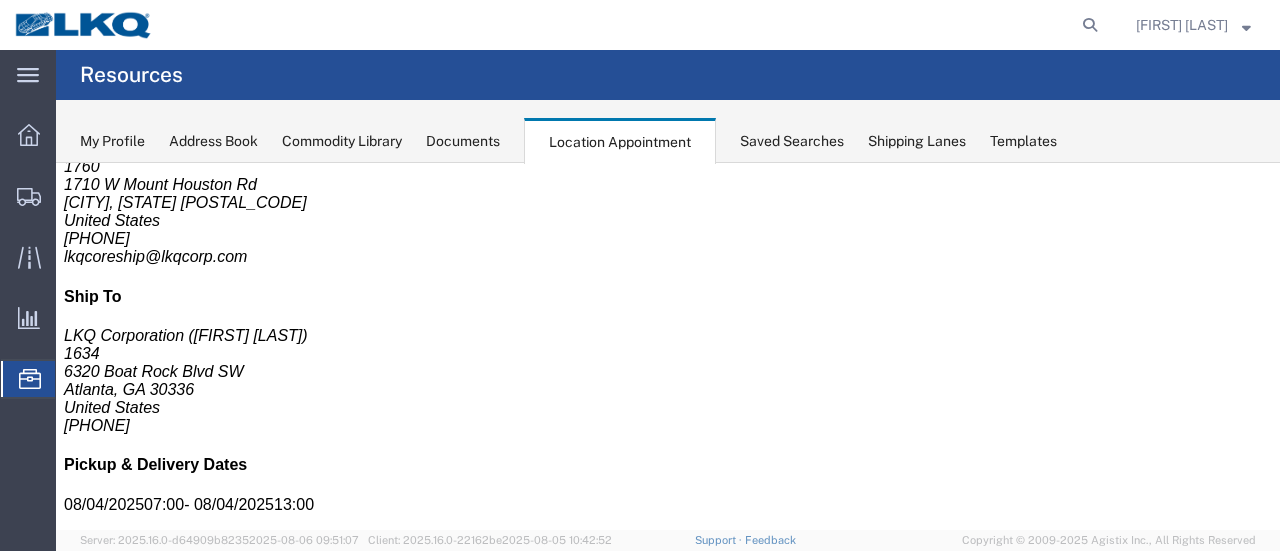 scroll, scrollTop: 100, scrollLeft: 0, axis: vertical 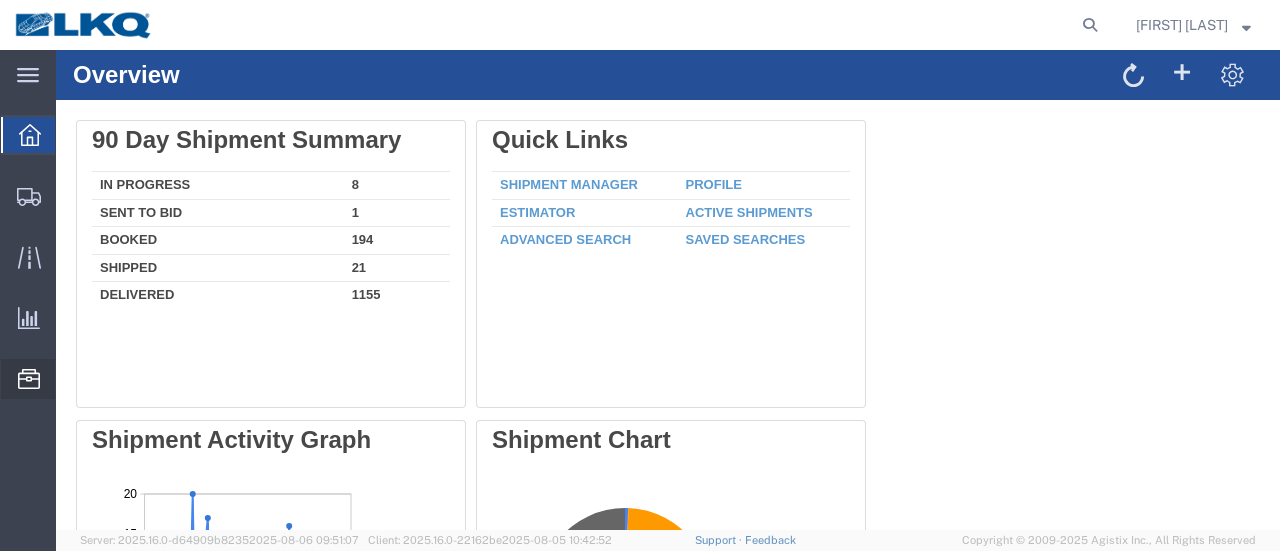 click on "Location Appointment" 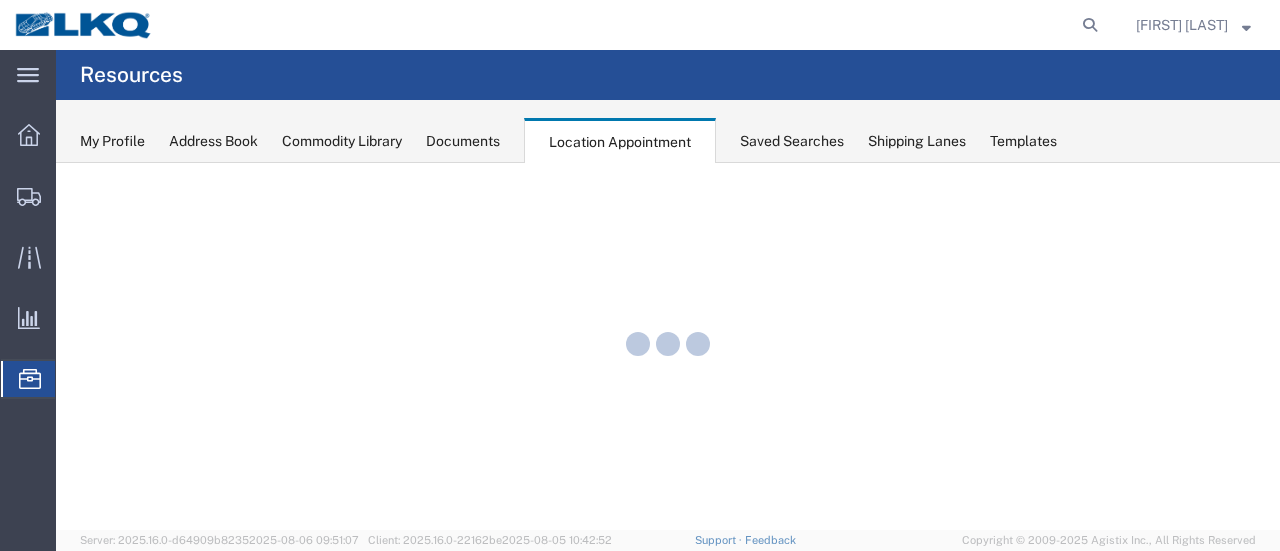 scroll, scrollTop: 0, scrollLeft: 0, axis: both 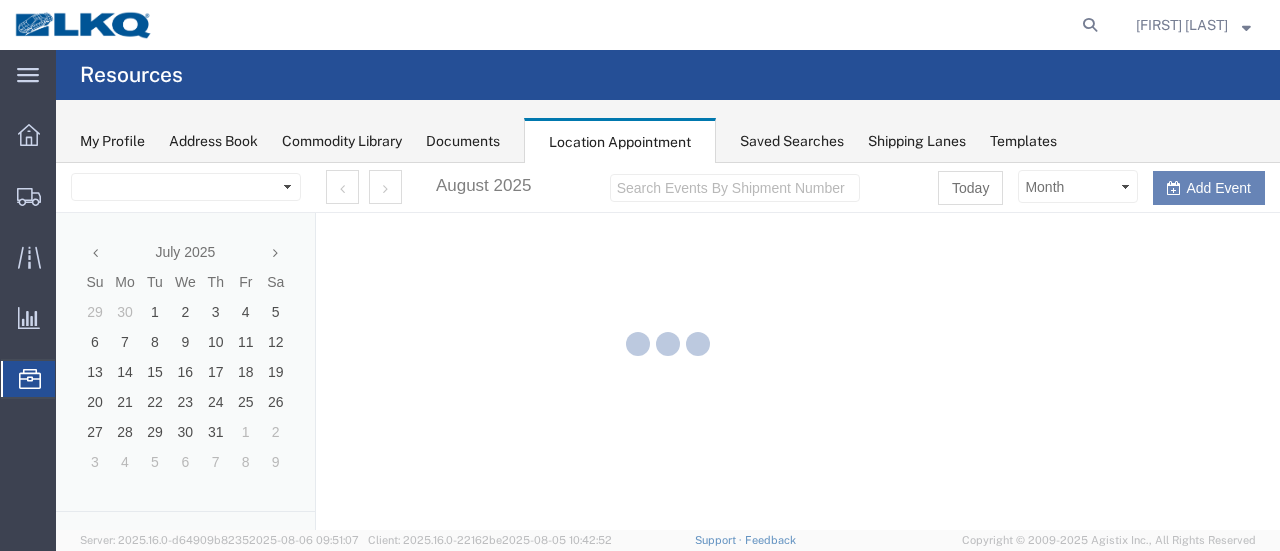 select on "[POSTAL_CODE]" 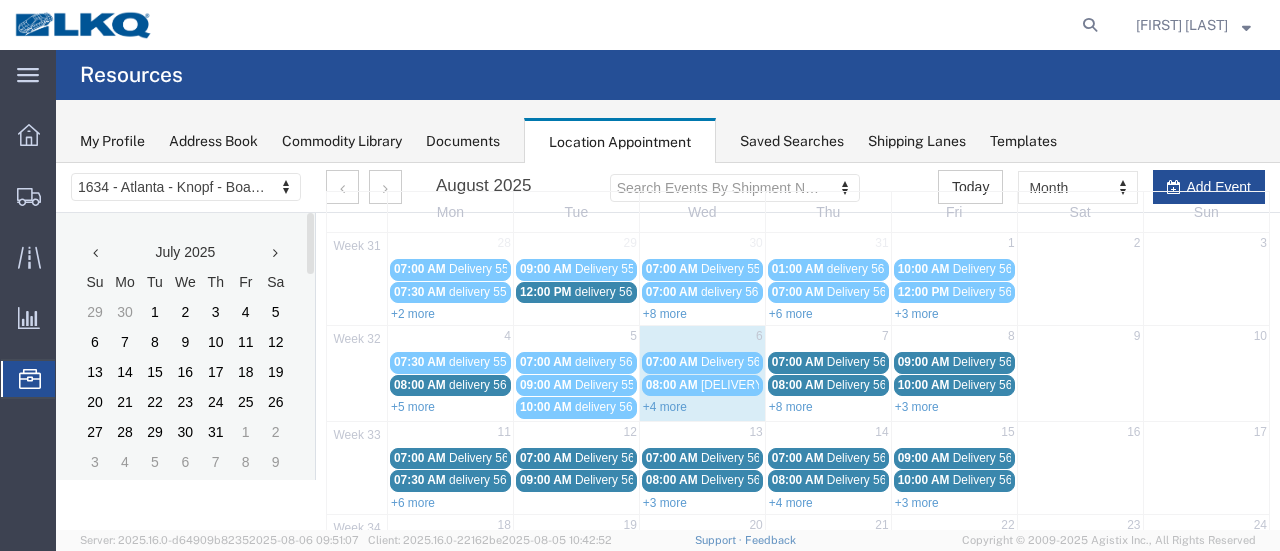 scroll, scrollTop: 100, scrollLeft: 0, axis: vertical 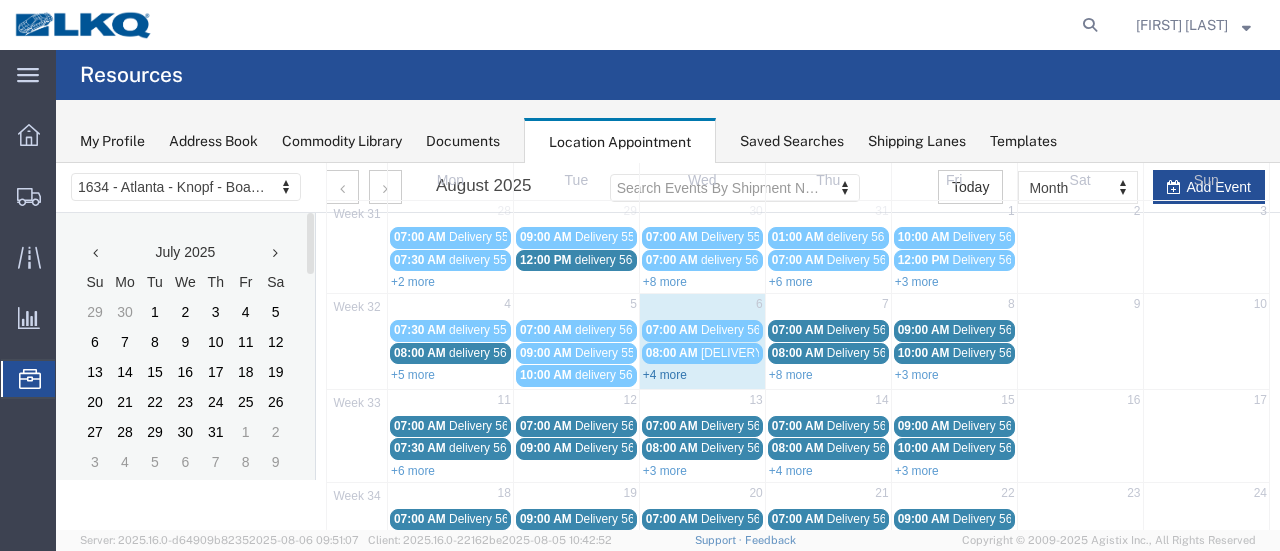 click on "+4 more" at bounding box center [665, 375] 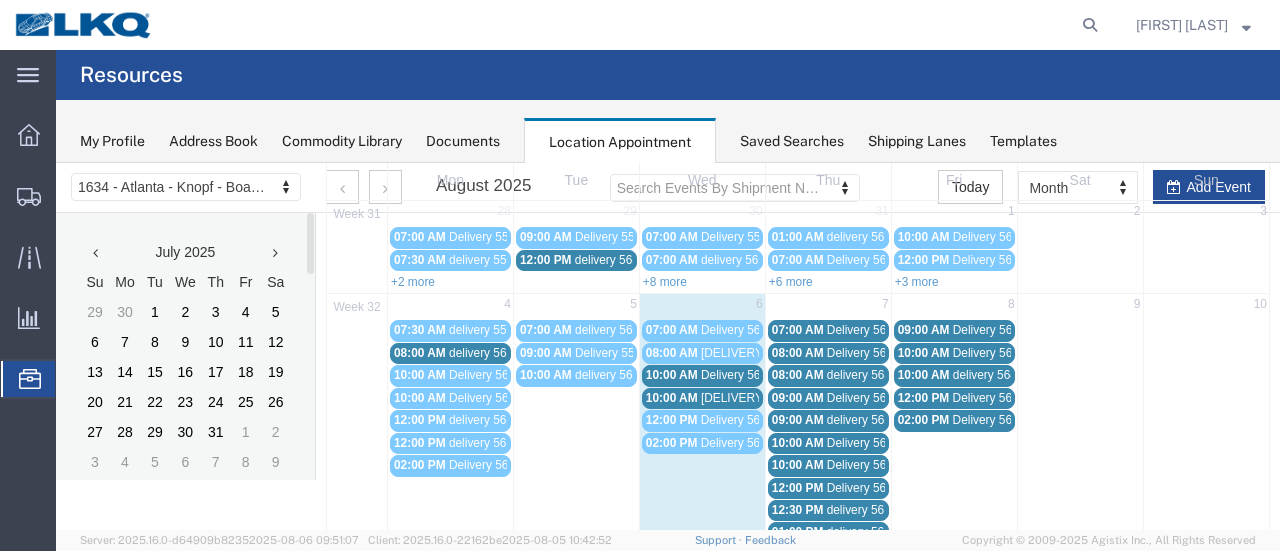 click on "10:00 AM" at bounding box center (672, 398) 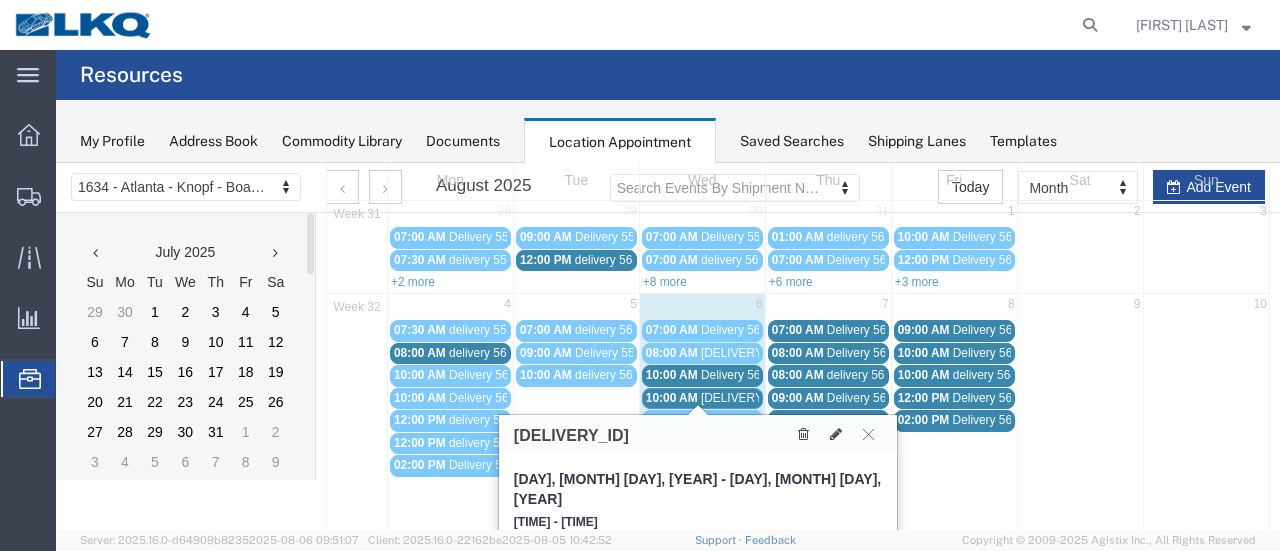 scroll, scrollTop: 200, scrollLeft: 0, axis: vertical 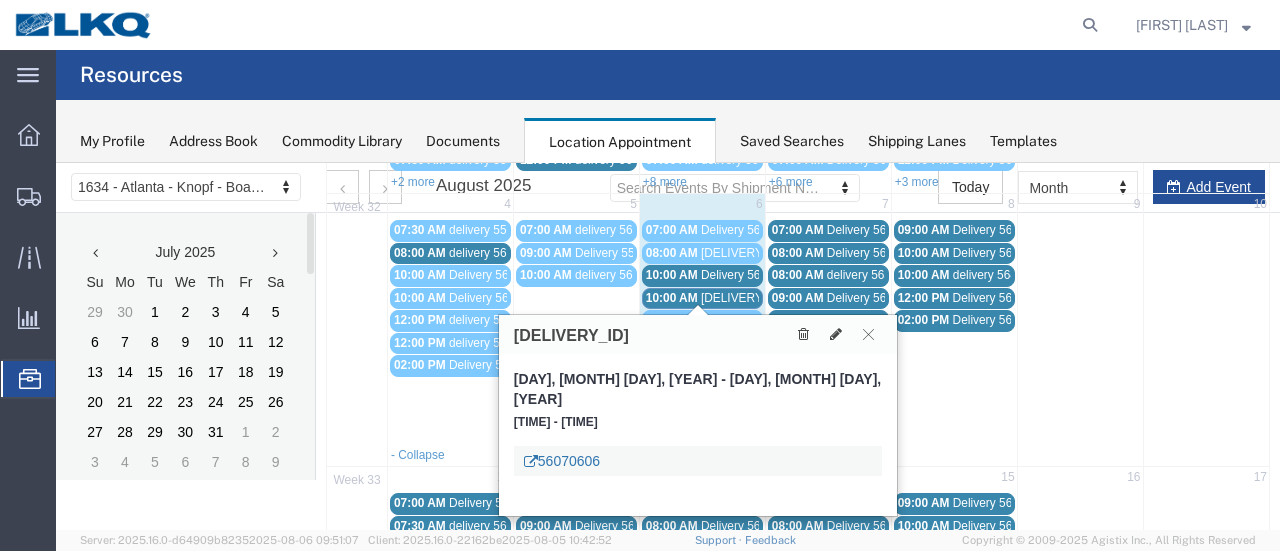 click on "56070606" at bounding box center [562, 461] 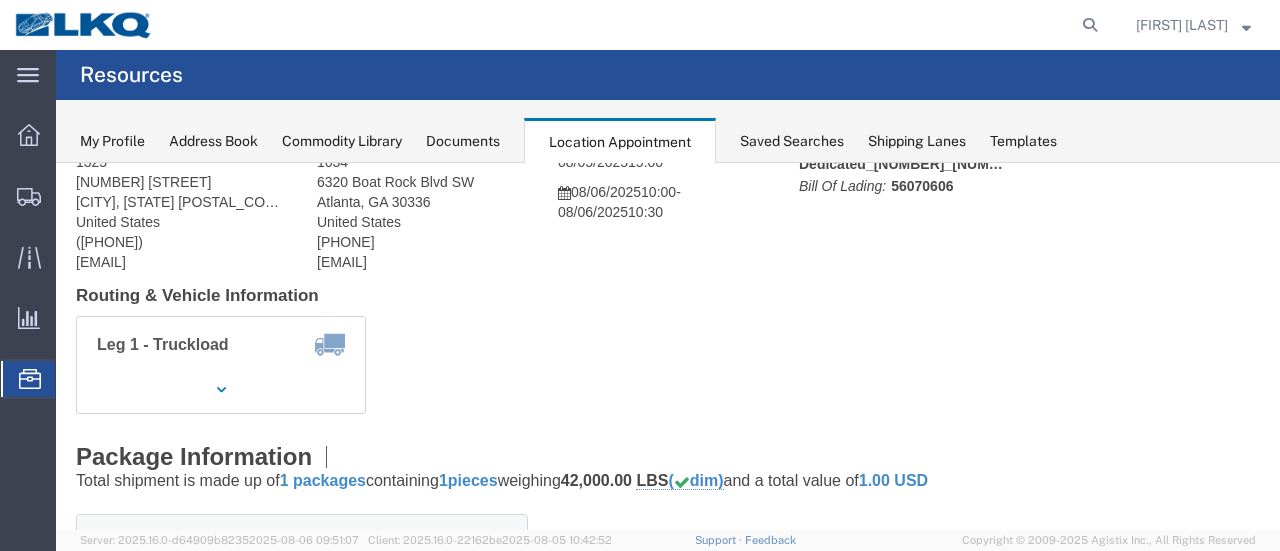 scroll, scrollTop: 0, scrollLeft: 0, axis: both 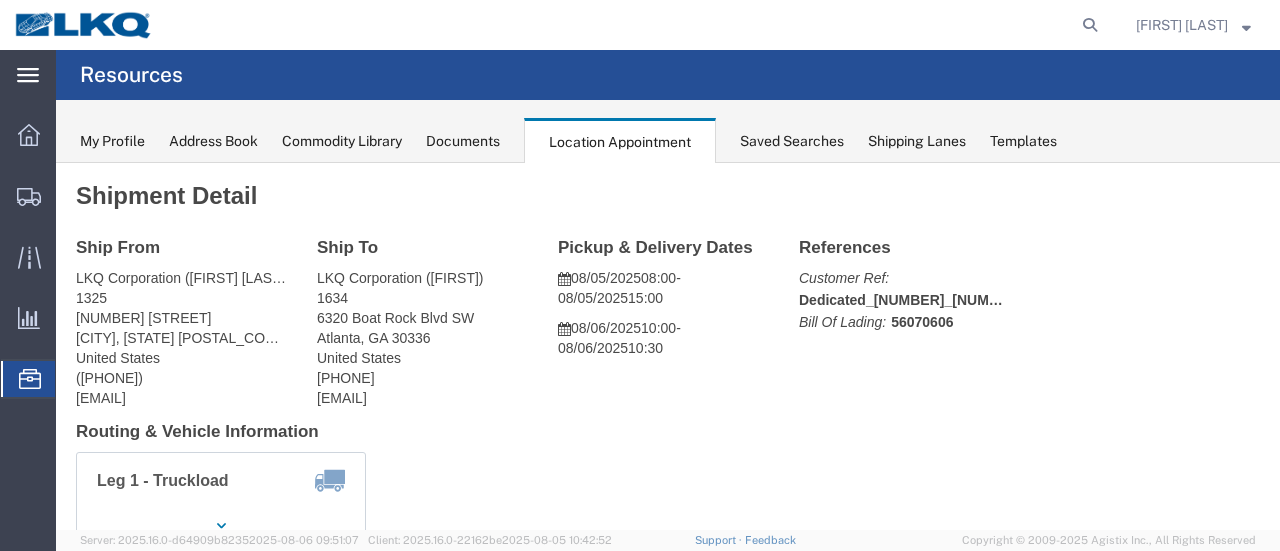click 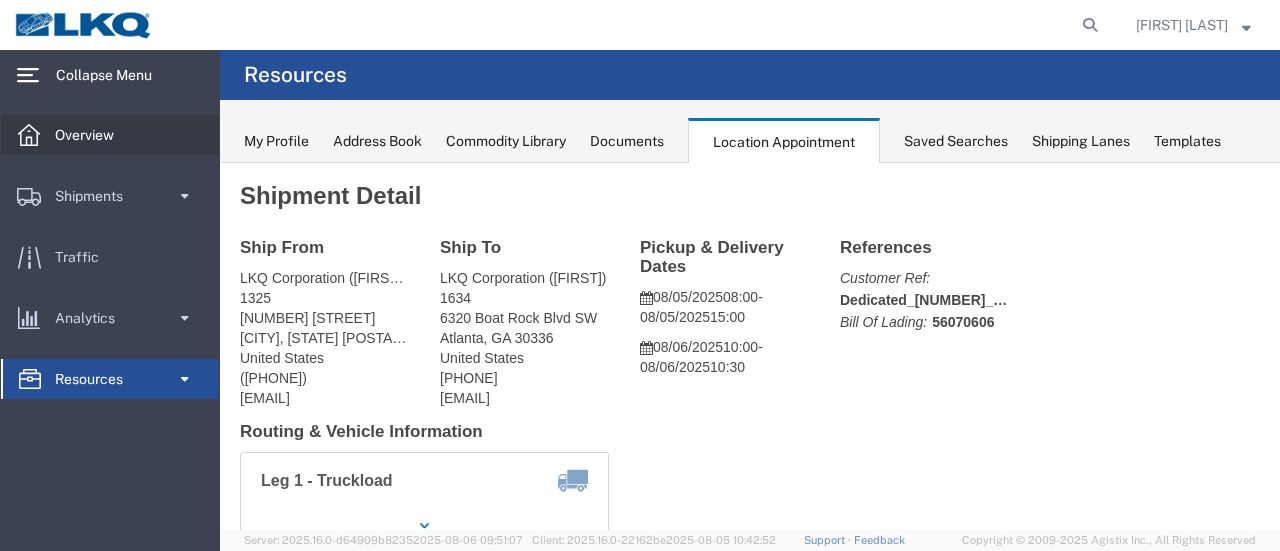 click on "Overview" 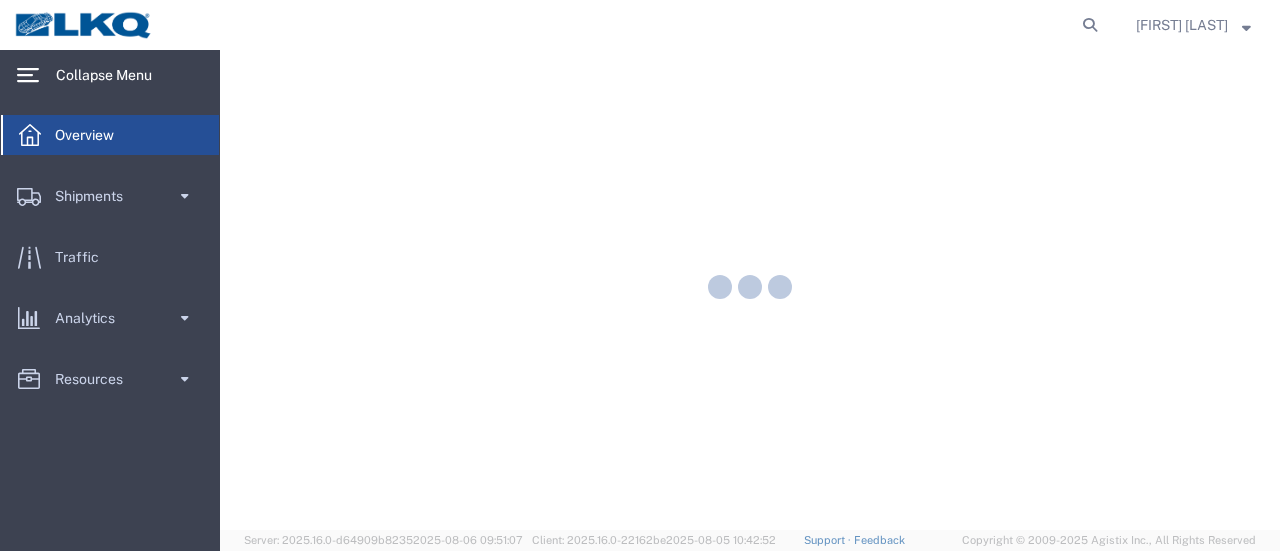 scroll, scrollTop: 0, scrollLeft: 0, axis: both 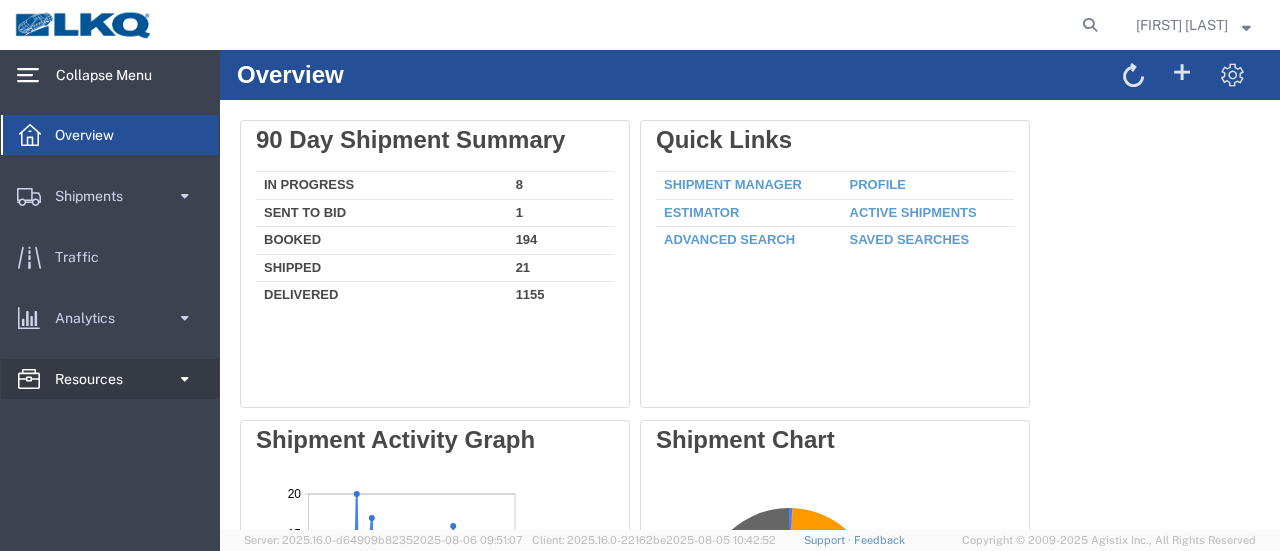 click on "Resources" 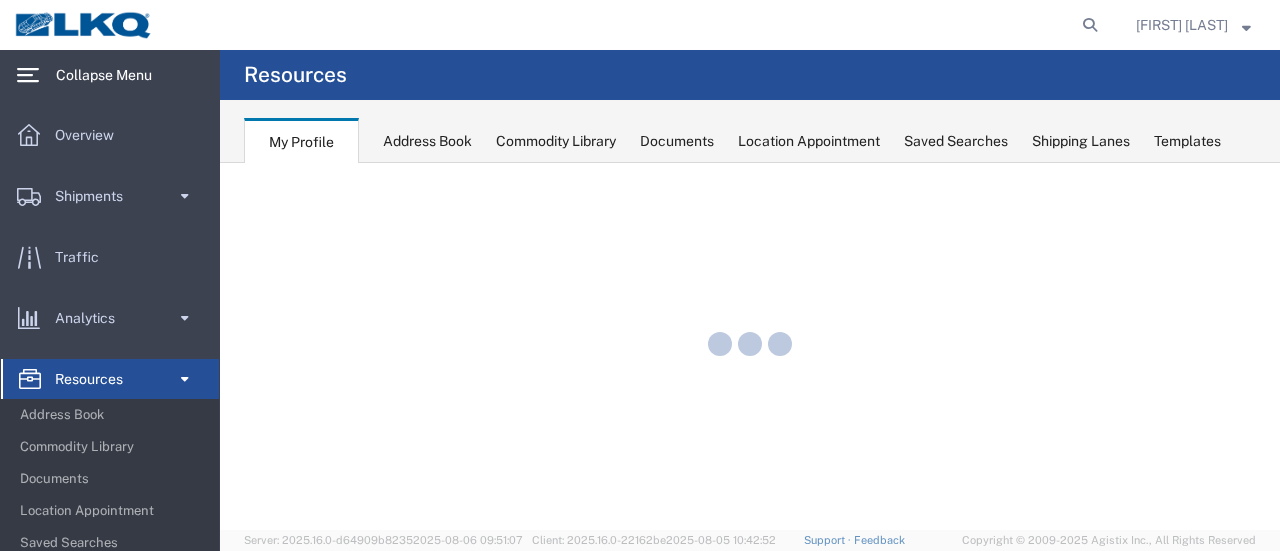 scroll, scrollTop: 0, scrollLeft: 0, axis: both 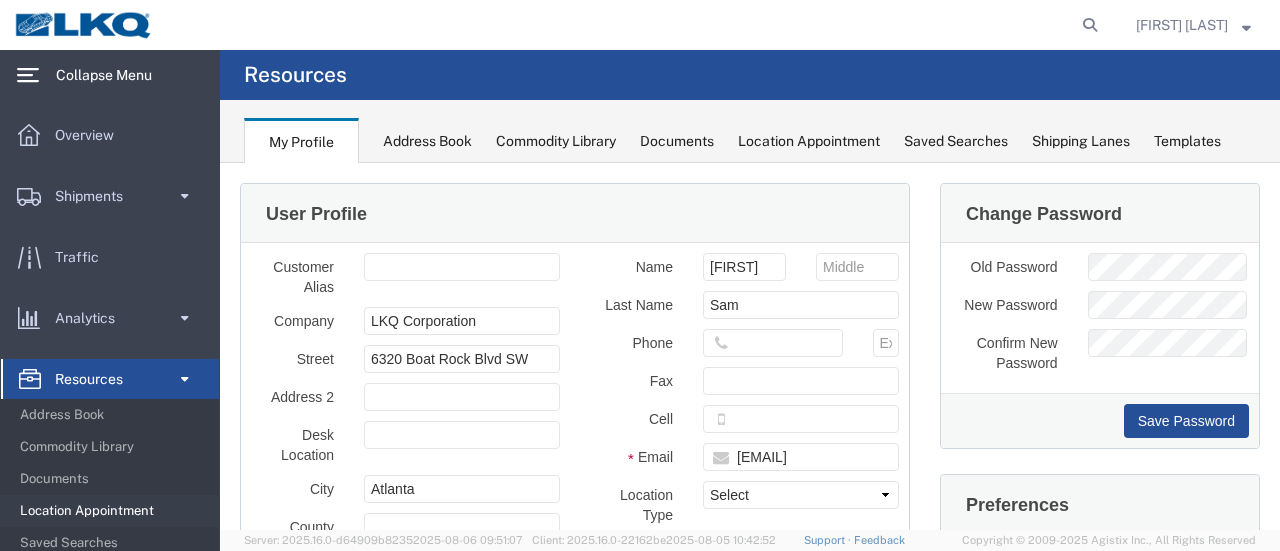 click on "Location Appointment" 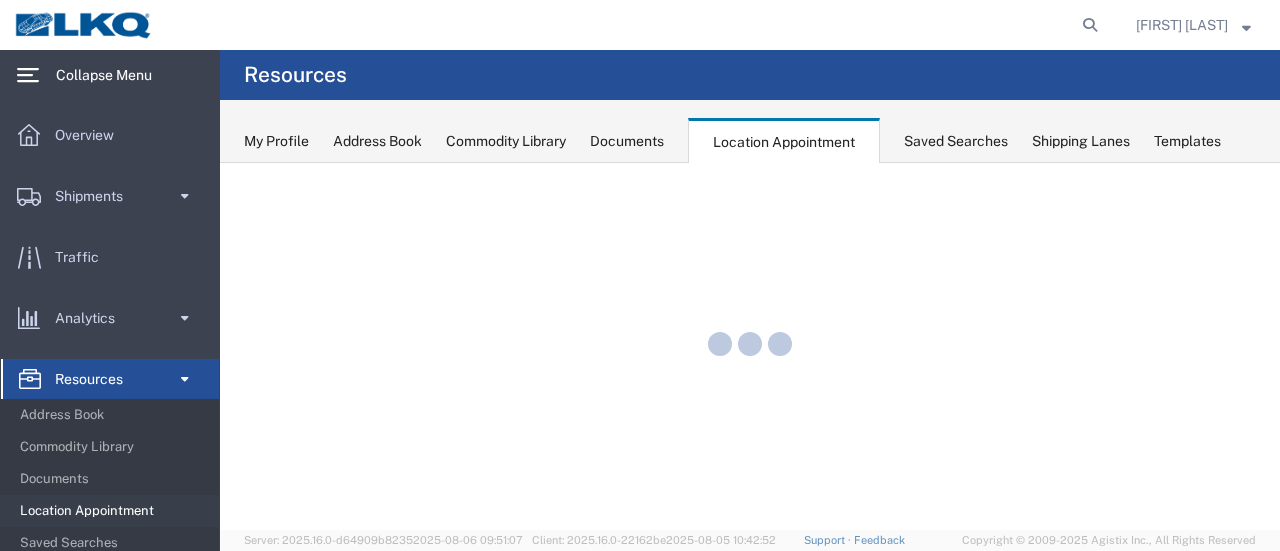 scroll, scrollTop: 0, scrollLeft: 0, axis: both 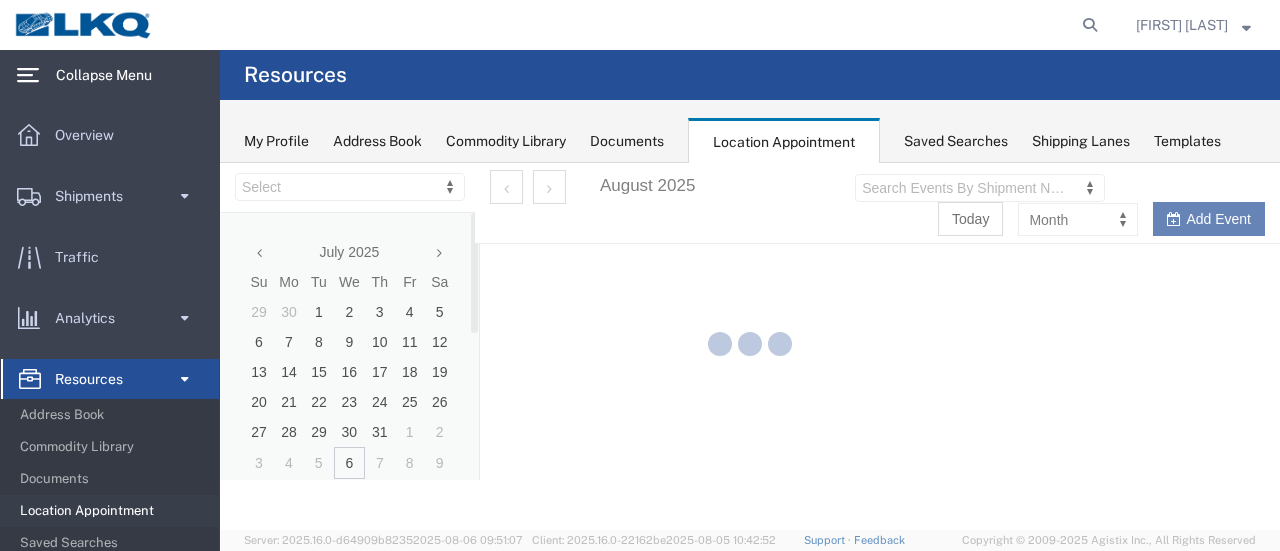 select on "[POSTAL_CODE]" 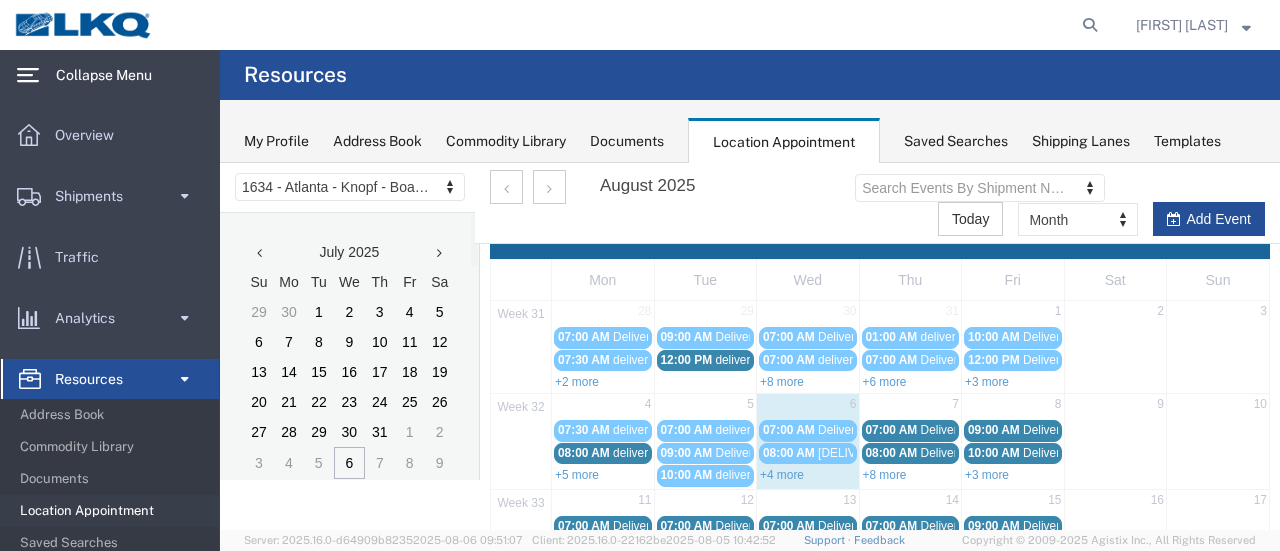 scroll, scrollTop: 100, scrollLeft: 0, axis: vertical 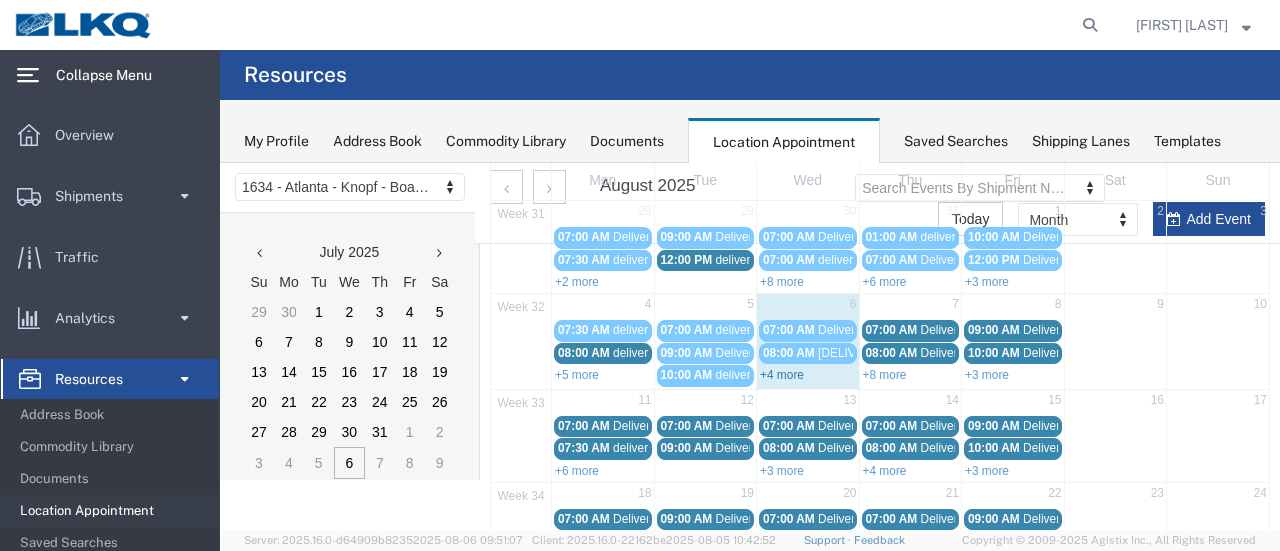 click on "+4 more" at bounding box center [782, 375] 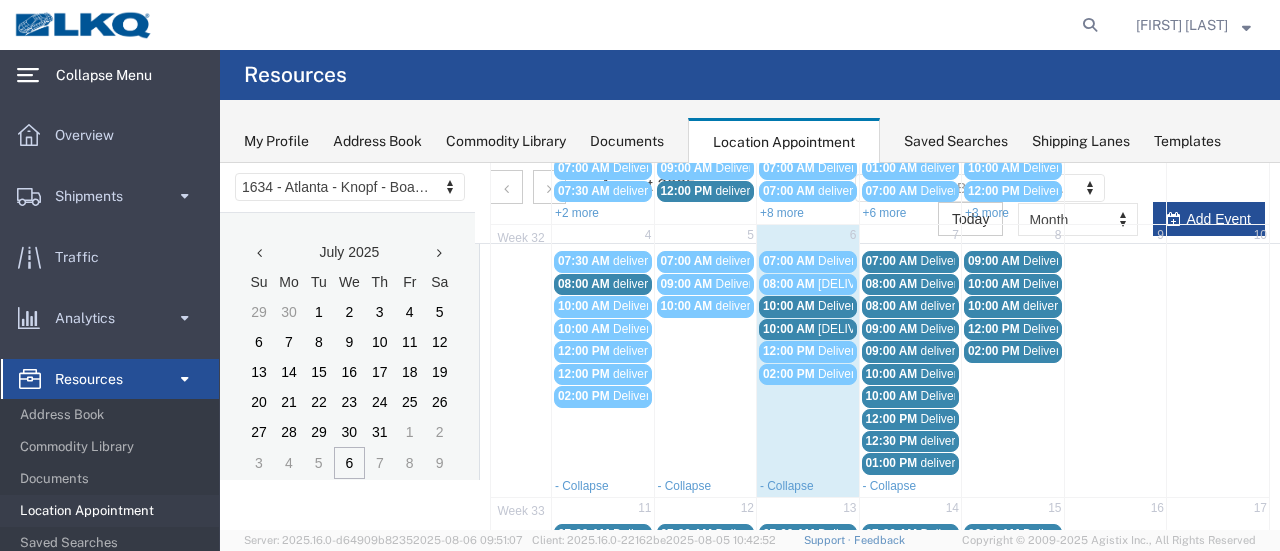 scroll, scrollTop: 200, scrollLeft: 0, axis: vertical 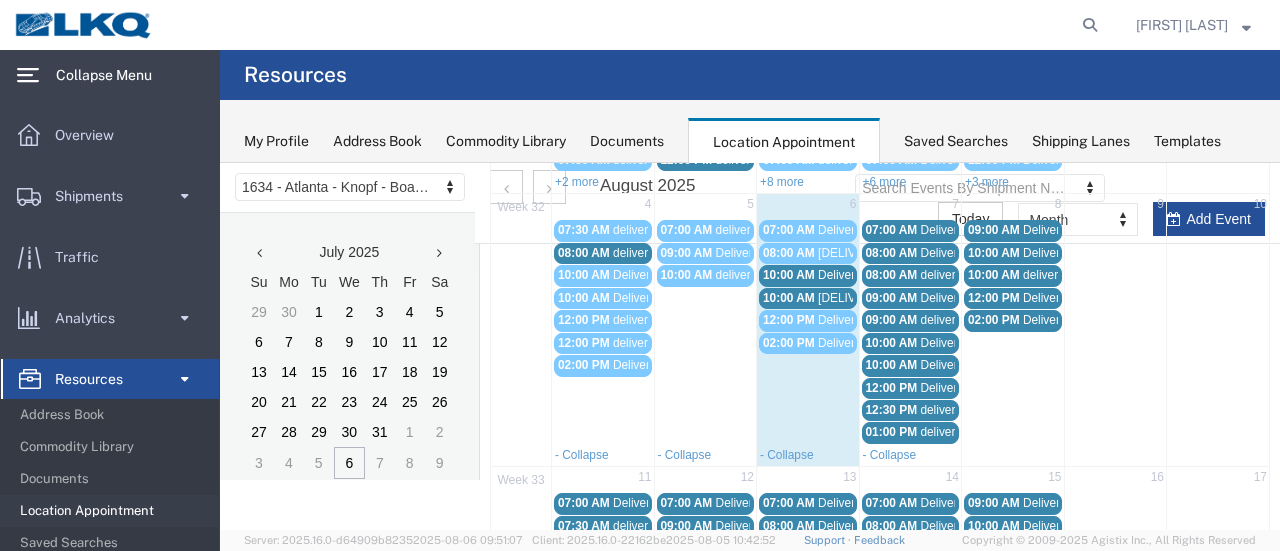 click 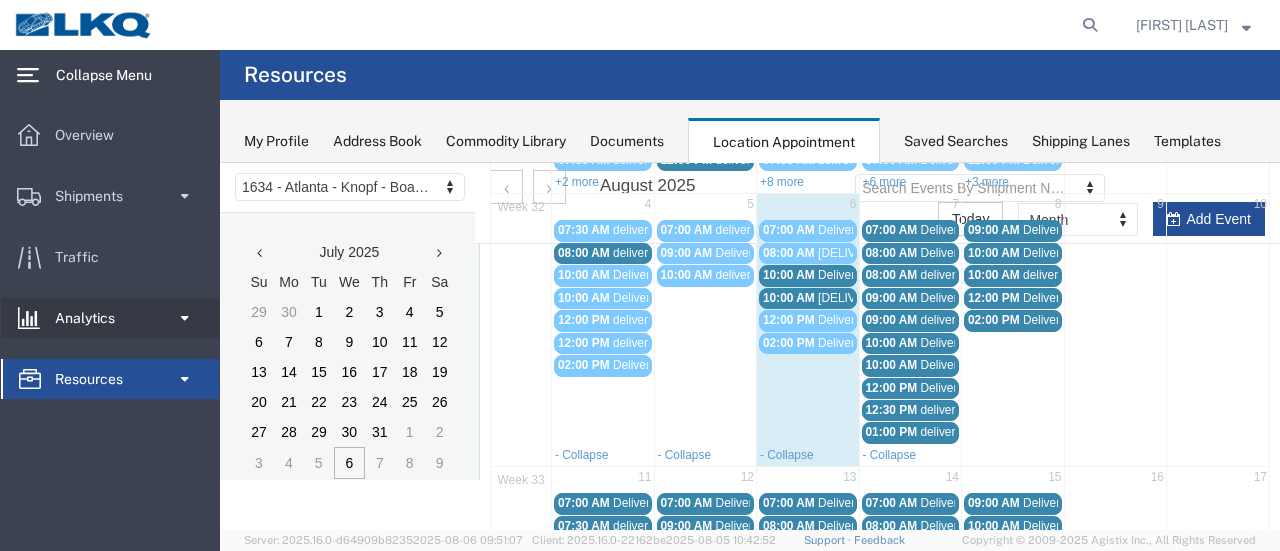 click 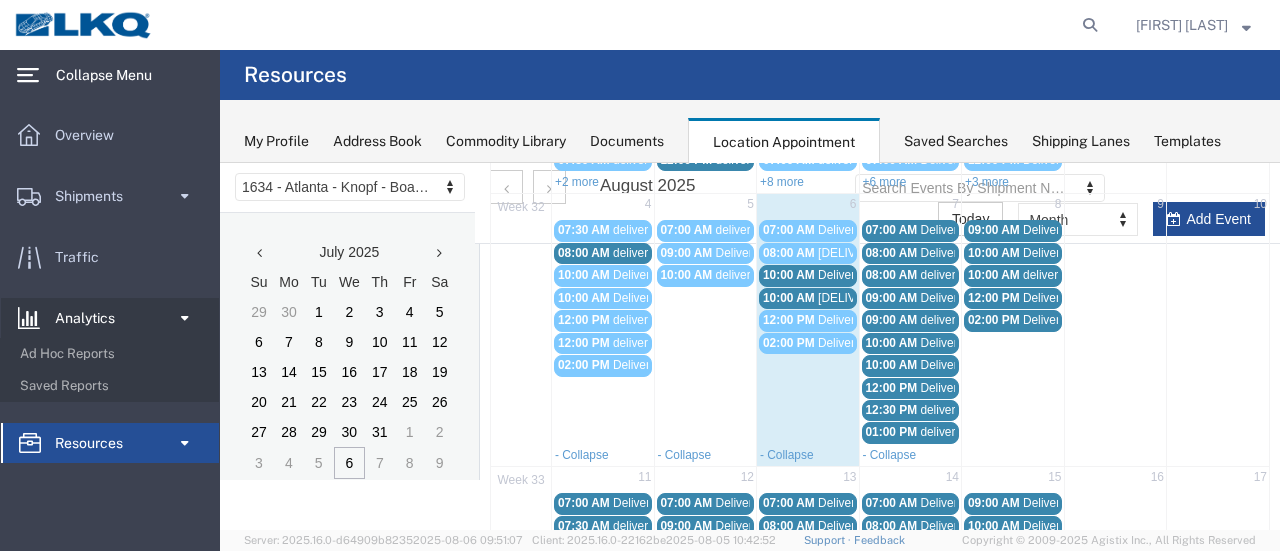 click 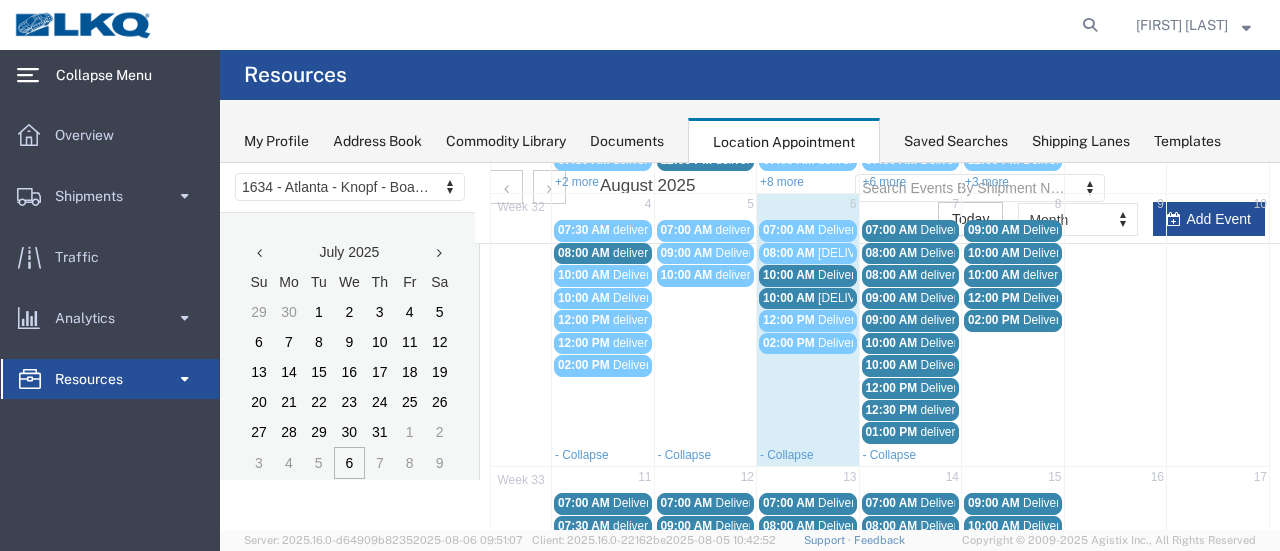 click on "Resources" 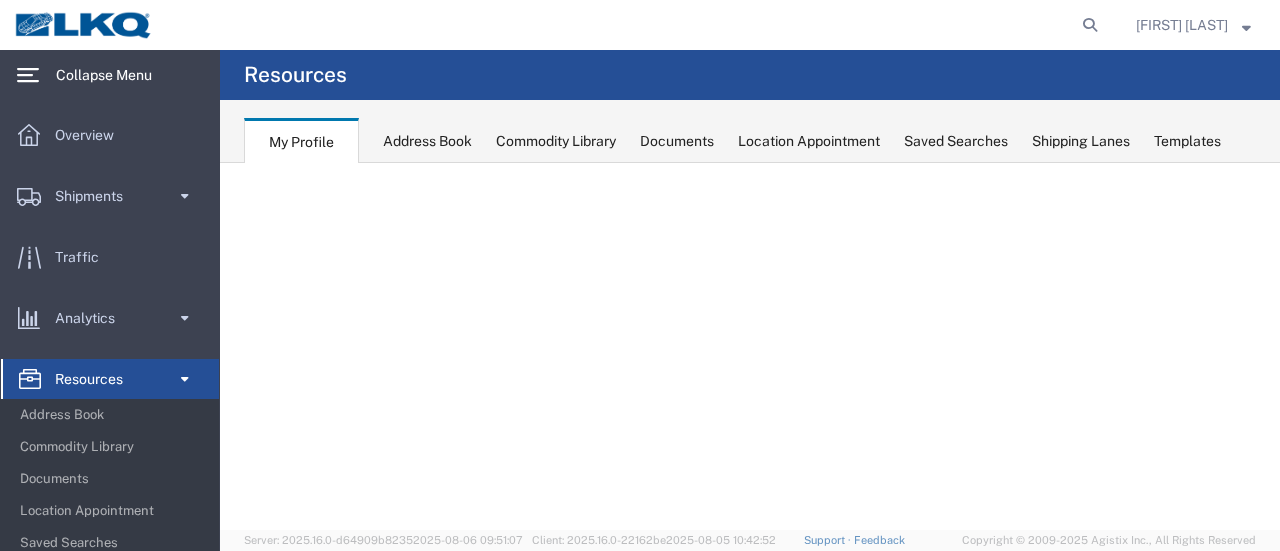 scroll, scrollTop: 0, scrollLeft: 0, axis: both 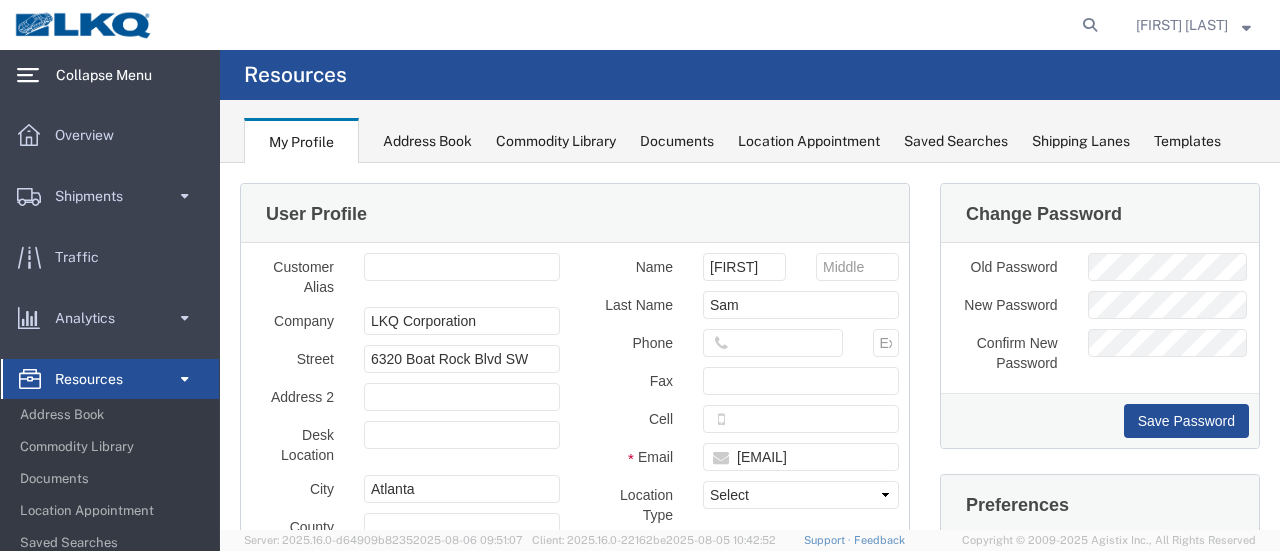 click on "Resources" 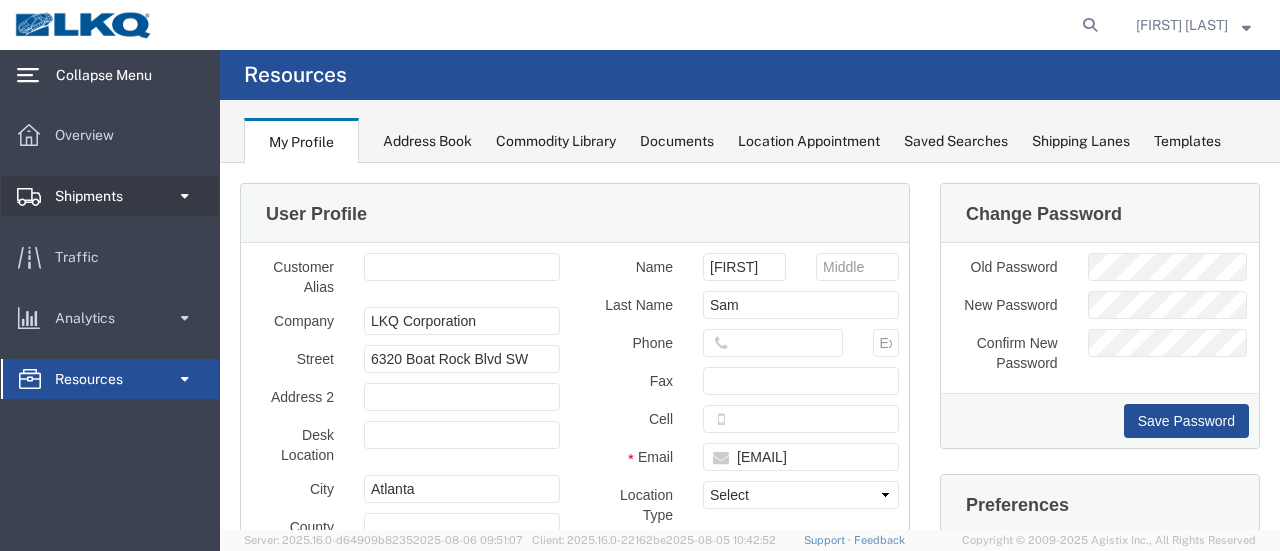 click on "Shipments" 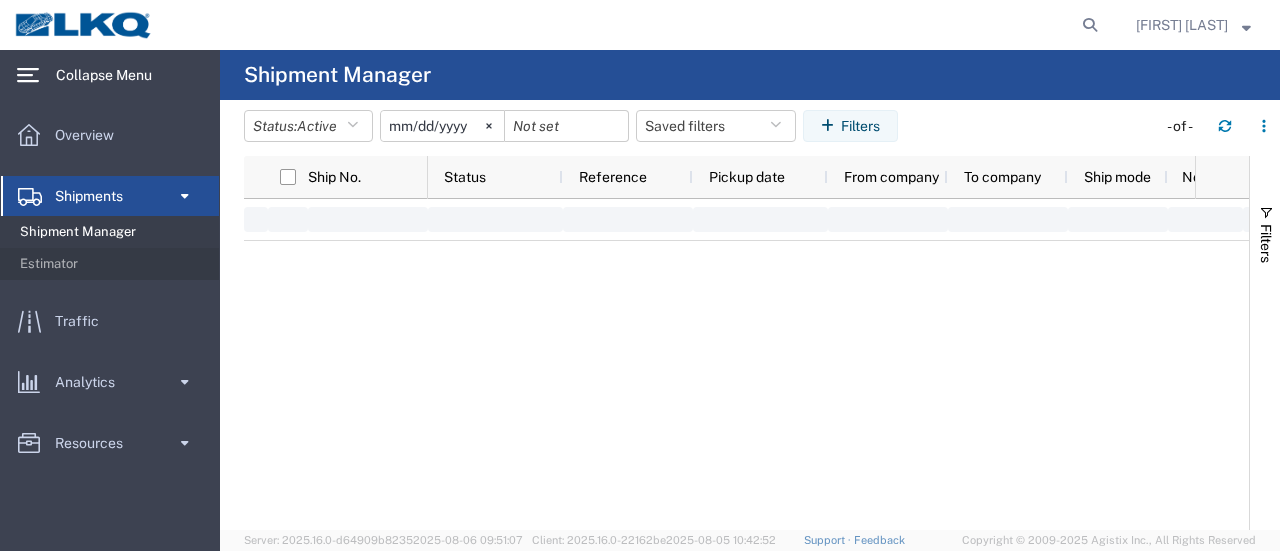 click on "Shipments" 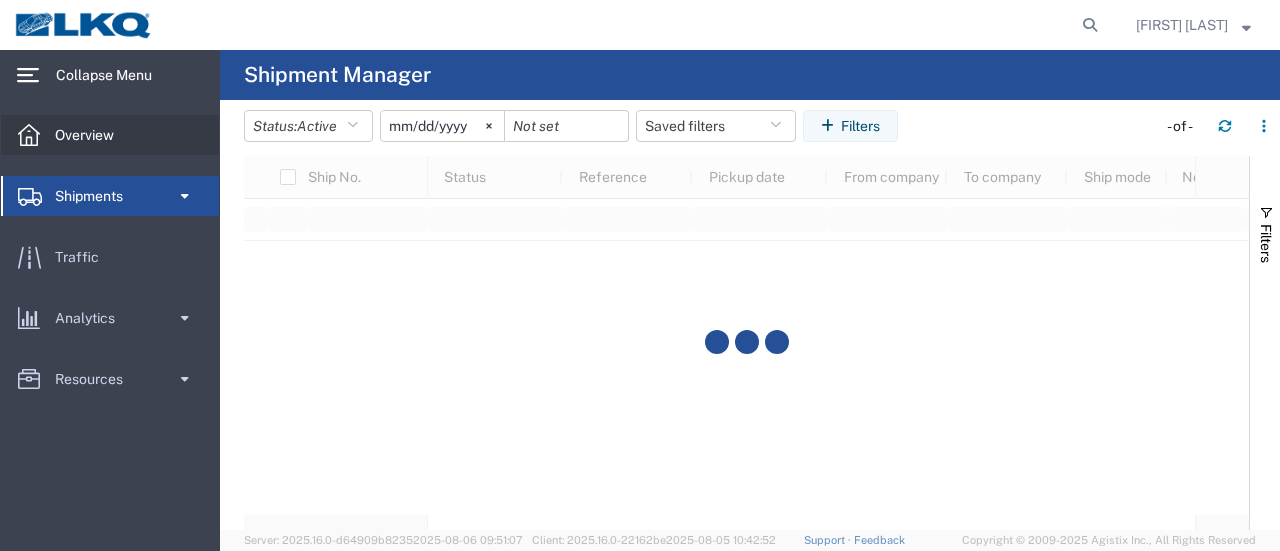click on "Overview" 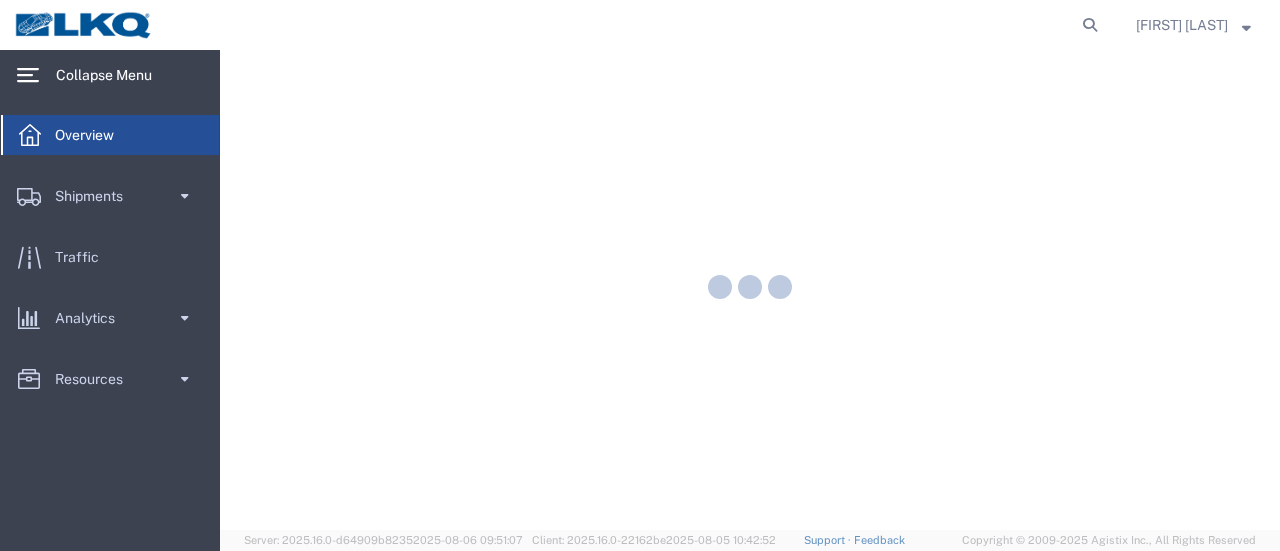 scroll, scrollTop: 0, scrollLeft: 0, axis: both 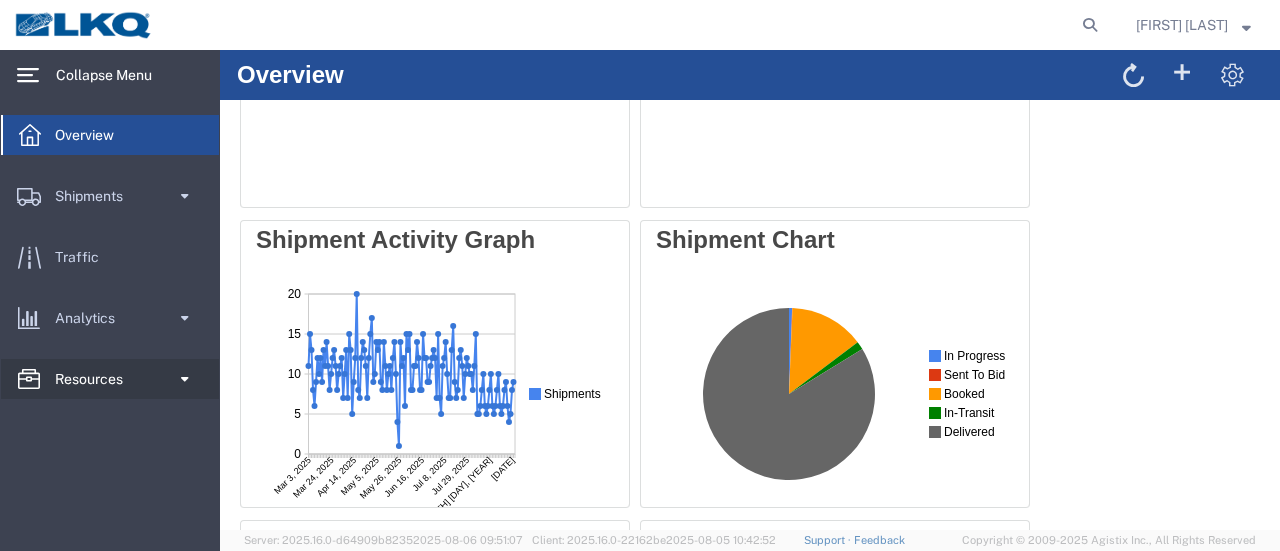 drag, startPoint x: 106, startPoint y: 389, endPoint x: 96, endPoint y: 383, distance: 11.661903 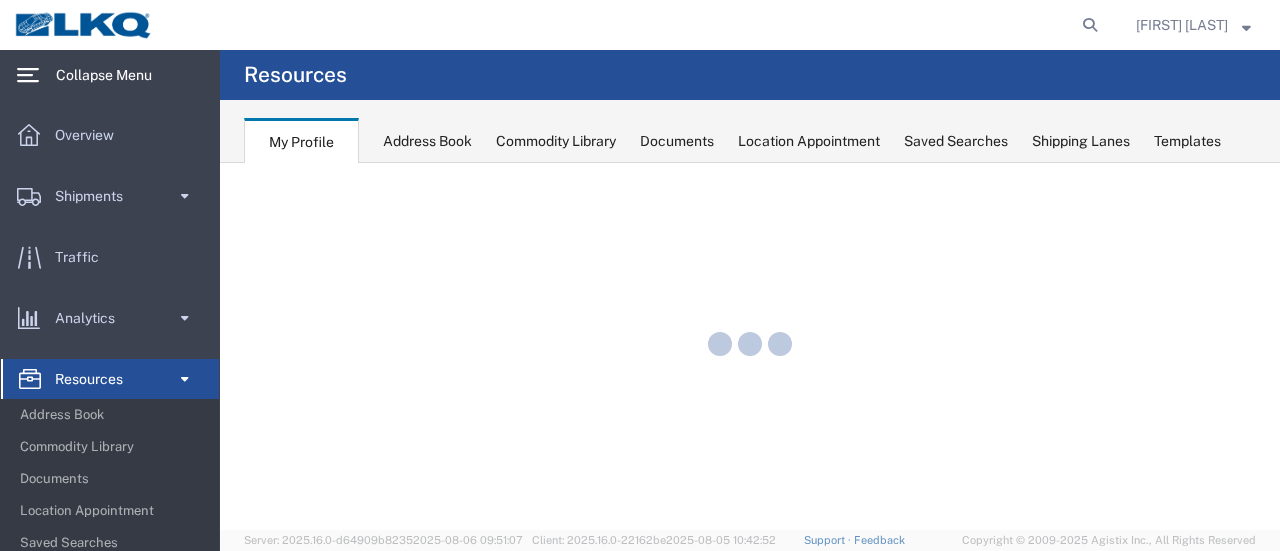 scroll, scrollTop: 0, scrollLeft: 0, axis: both 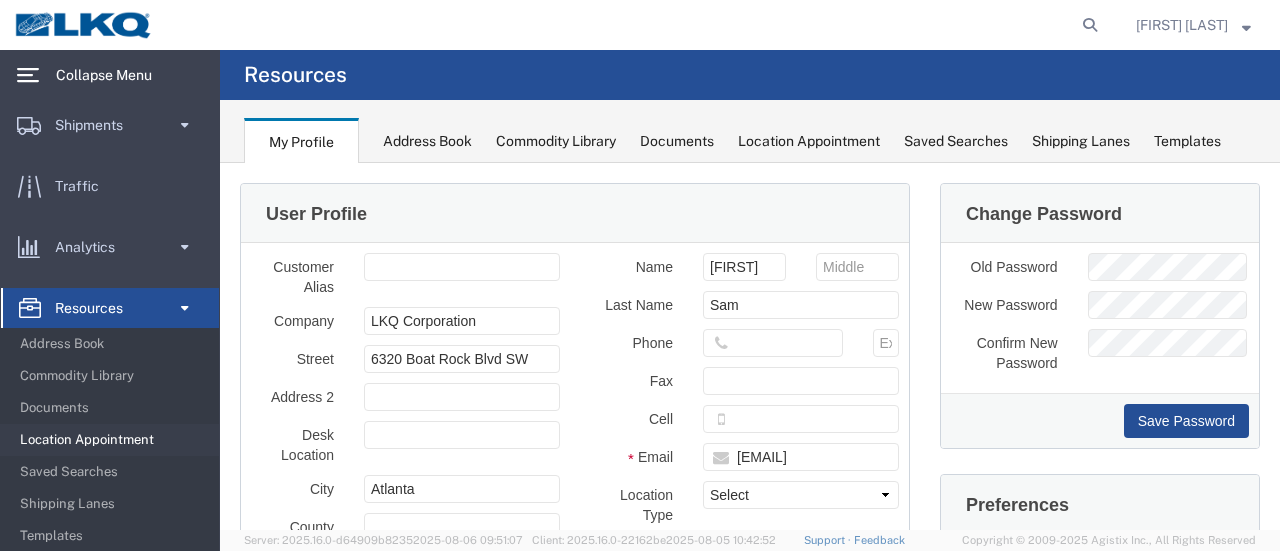 click on "Location Appointment" 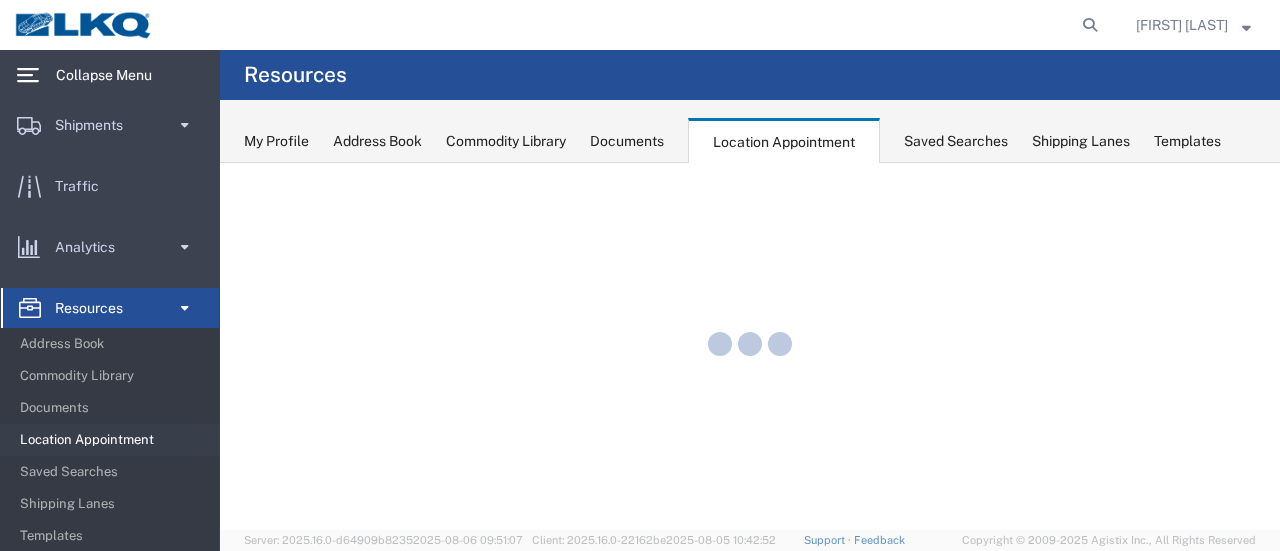 scroll, scrollTop: 0, scrollLeft: 0, axis: both 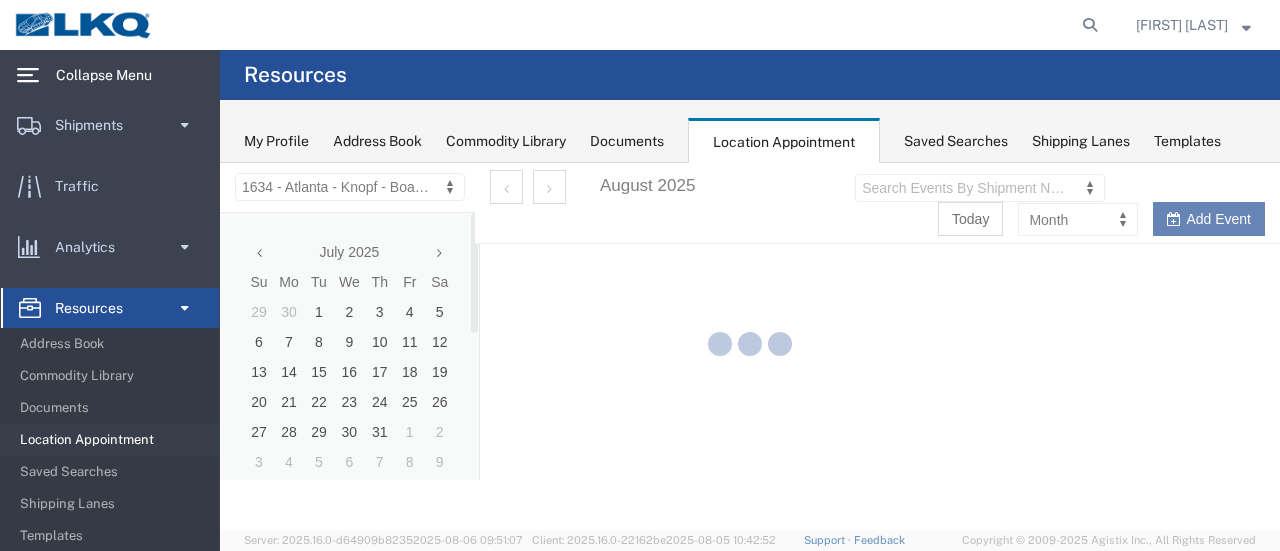 select on "[POSTAL_CODE]" 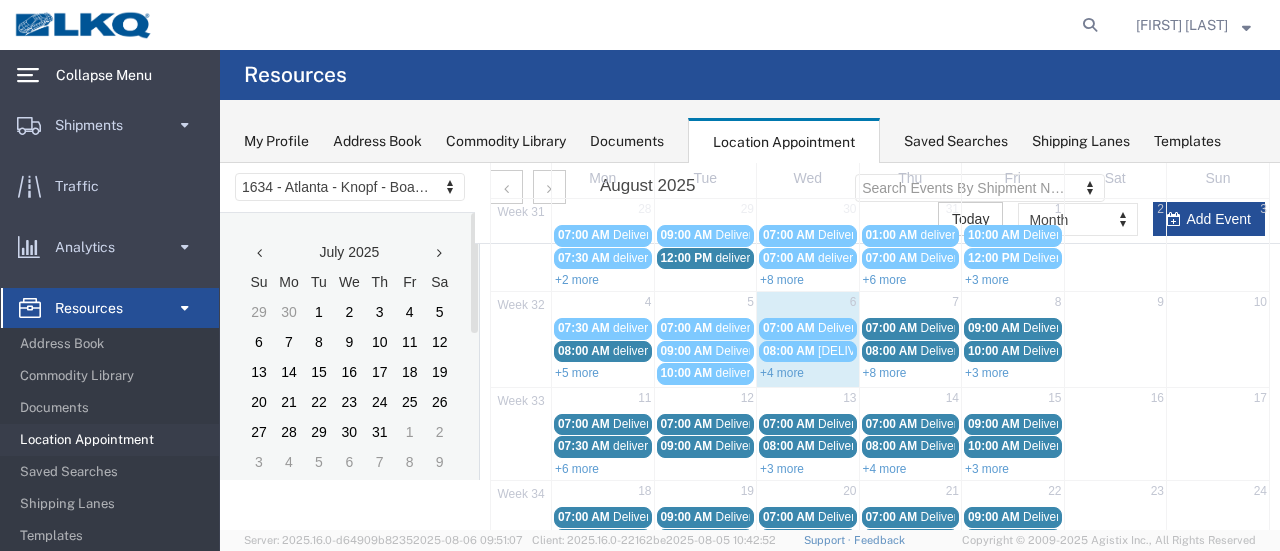 scroll, scrollTop: 100, scrollLeft: 0, axis: vertical 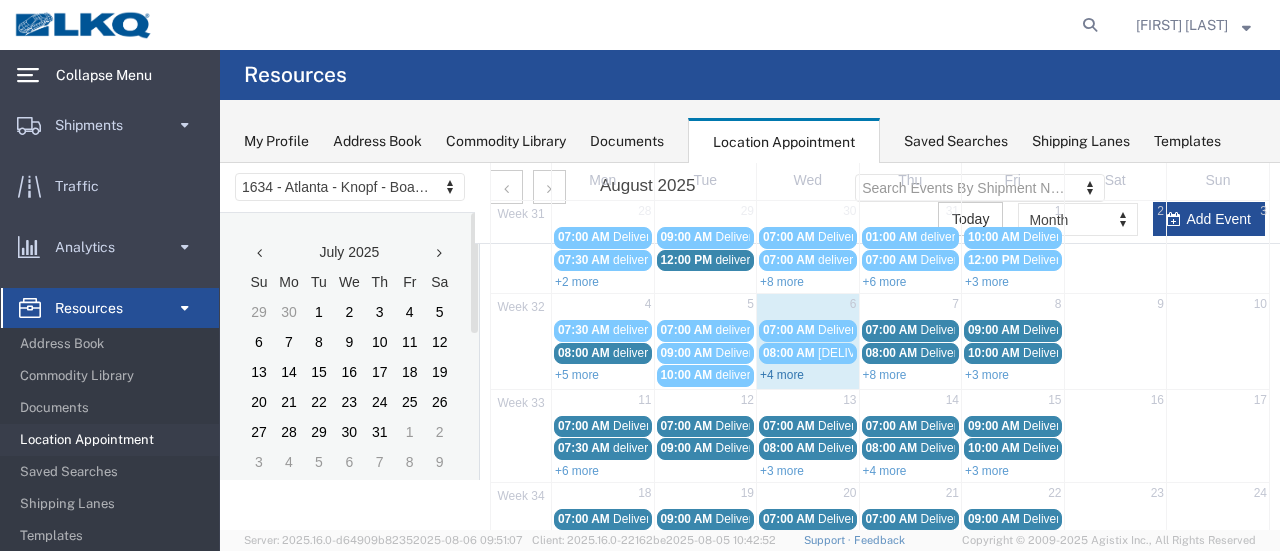 click on "+4 more" at bounding box center (782, 375) 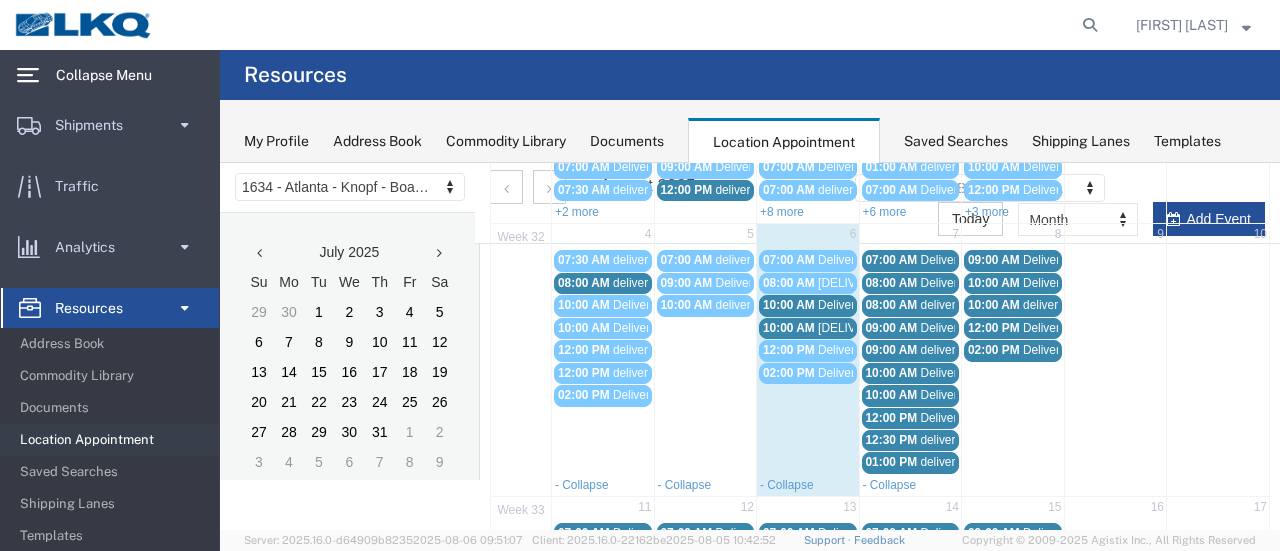 scroll, scrollTop: 200, scrollLeft: 0, axis: vertical 